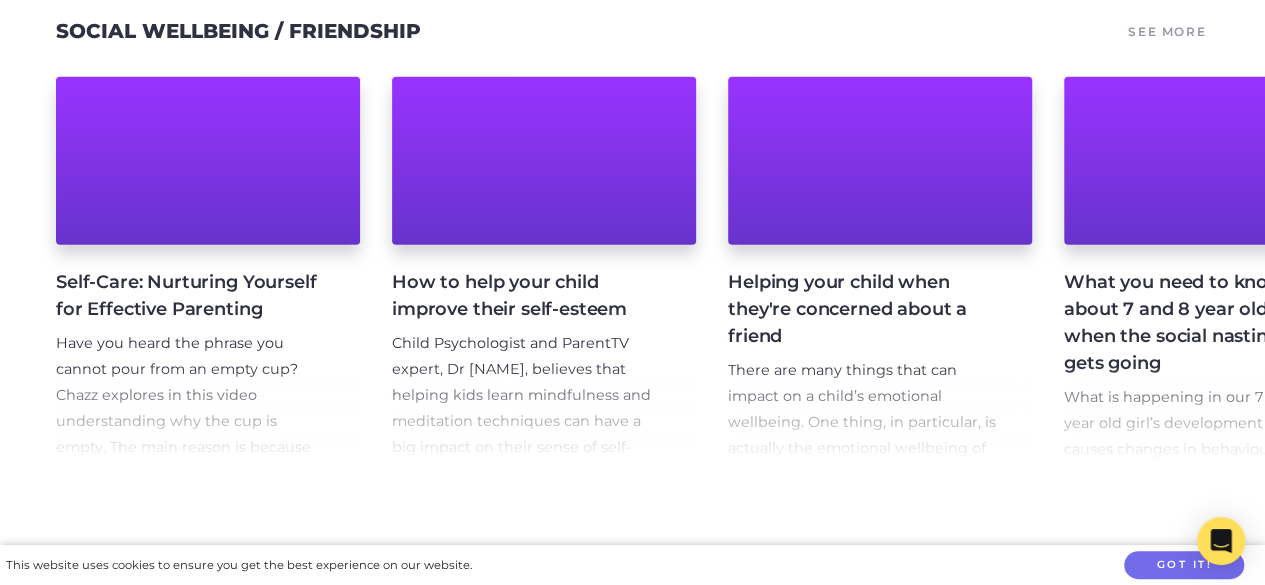 scroll, scrollTop: 2800, scrollLeft: 0, axis: vertical 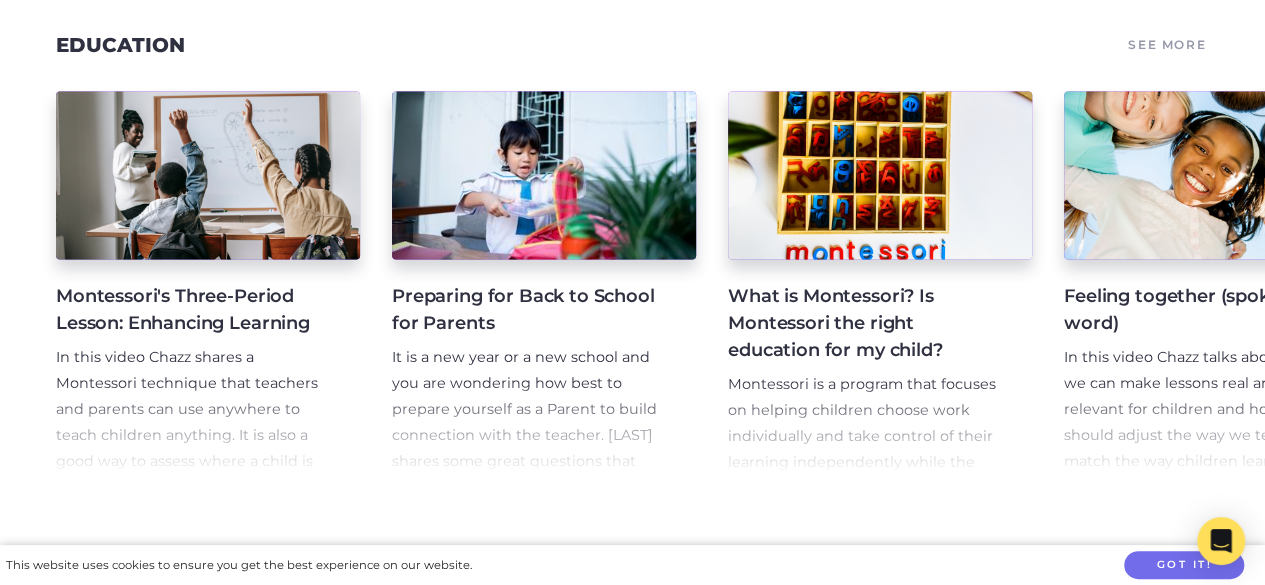 click on "See More" at bounding box center (1167, 45) 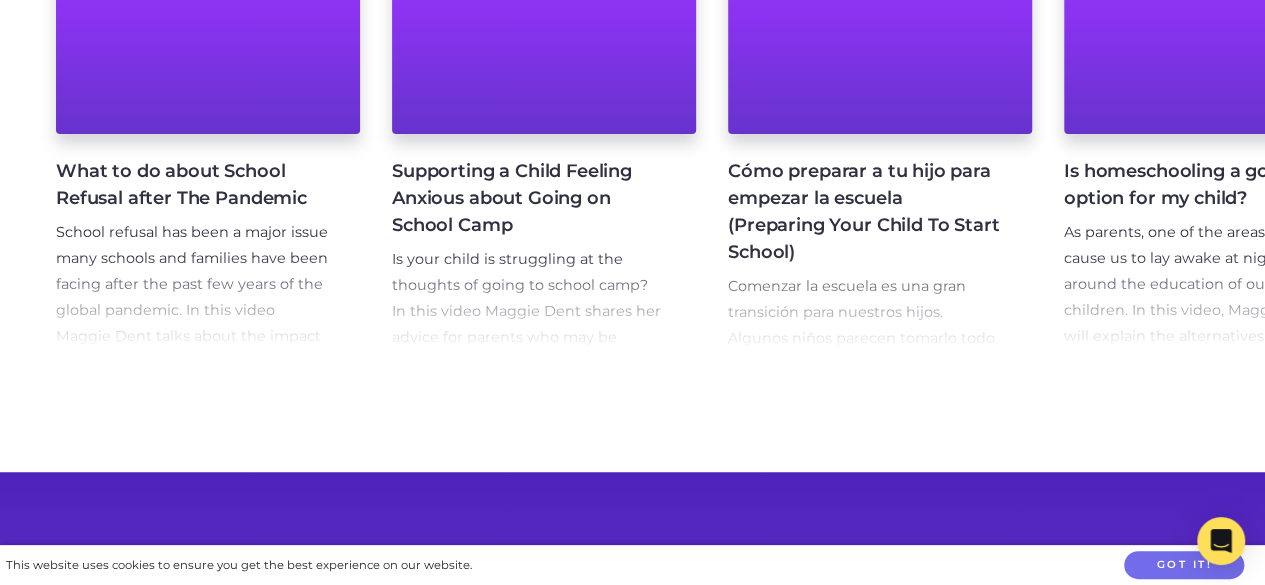 scroll, scrollTop: 500, scrollLeft: 0, axis: vertical 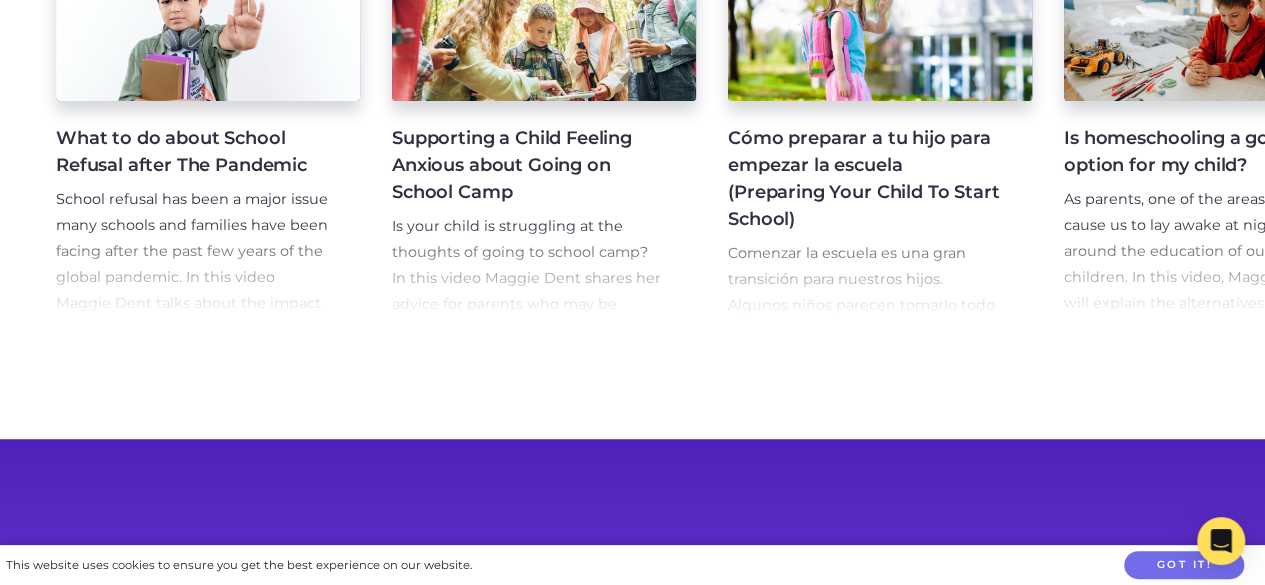 click on "What to do about School Refusal after The Pandemic" at bounding box center (192, 152) 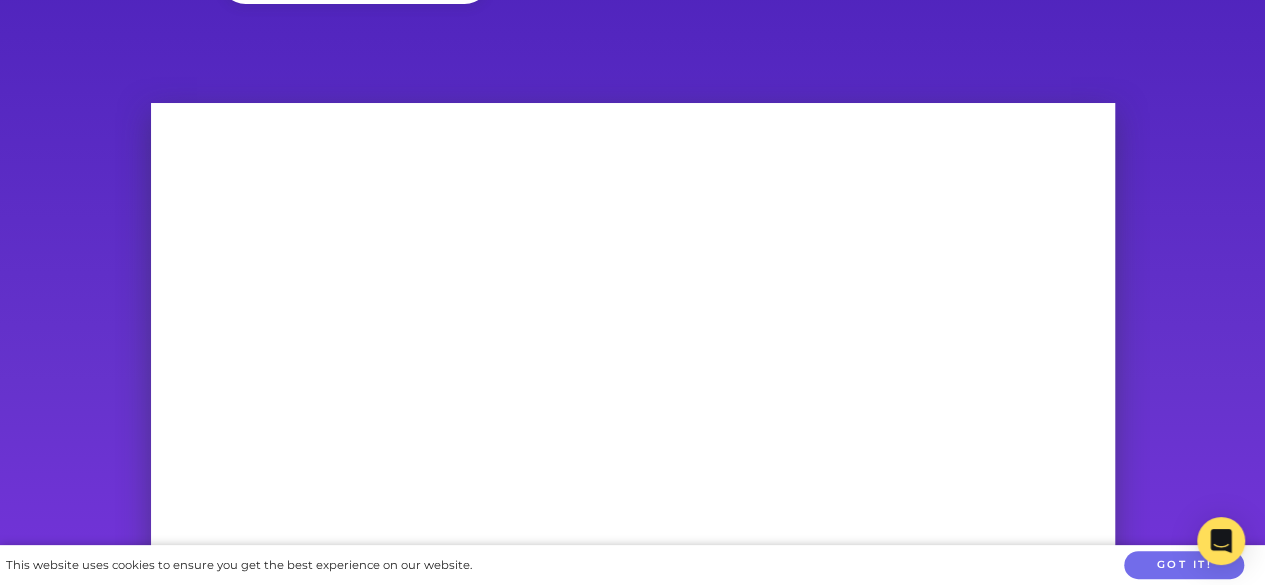 scroll, scrollTop: 0, scrollLeft: 0, axis: both 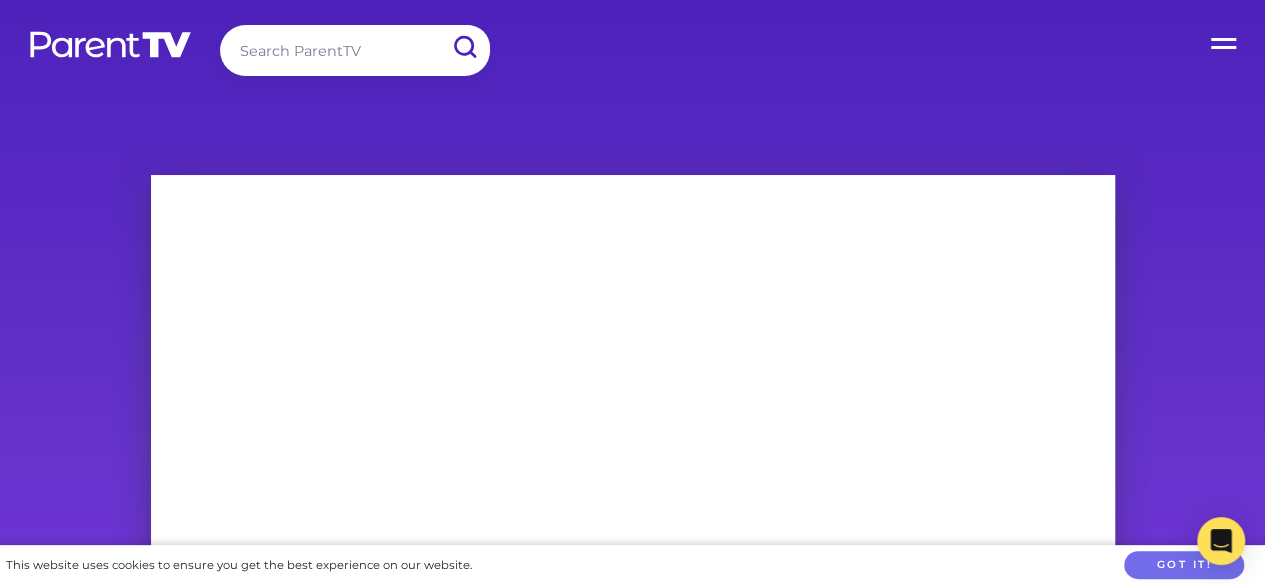 click on "Open Menu" at bounding box center [1225, 40] 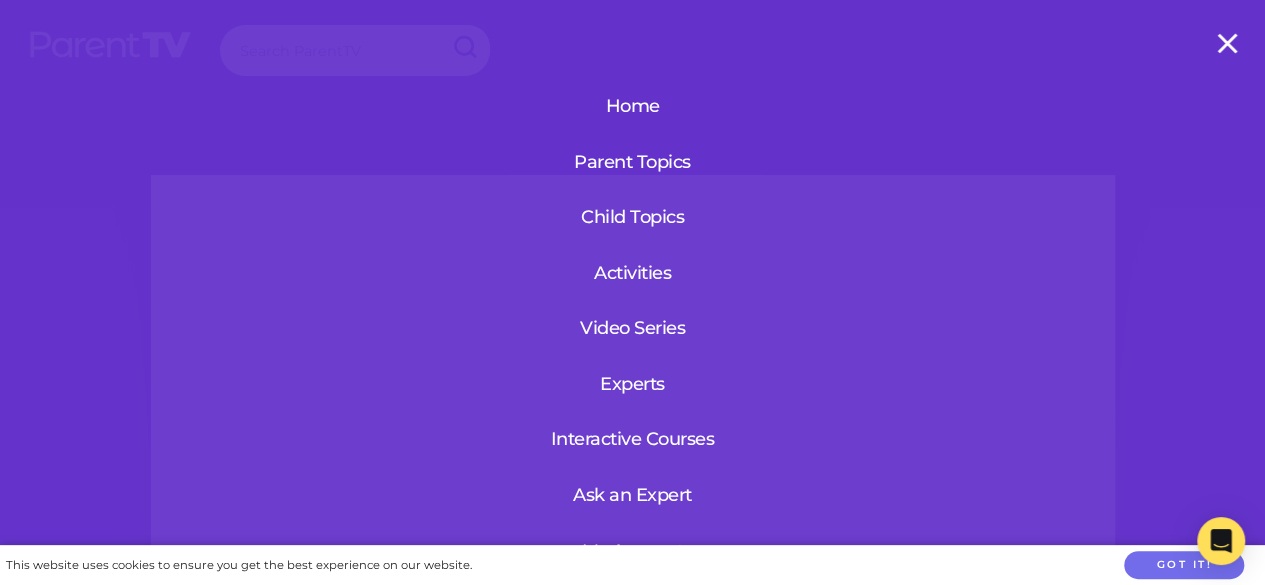 click on "Child Topics" at bounding box center (633, 217) 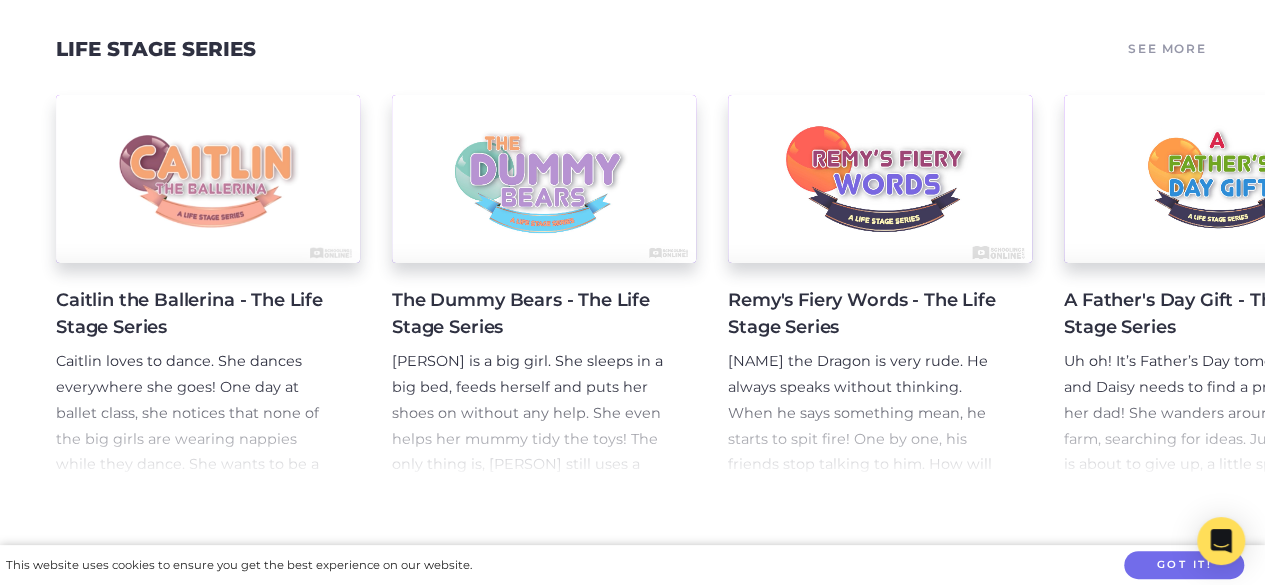 scroll, scrollTop: 1620, scrollLeft: 0, axis: vertical 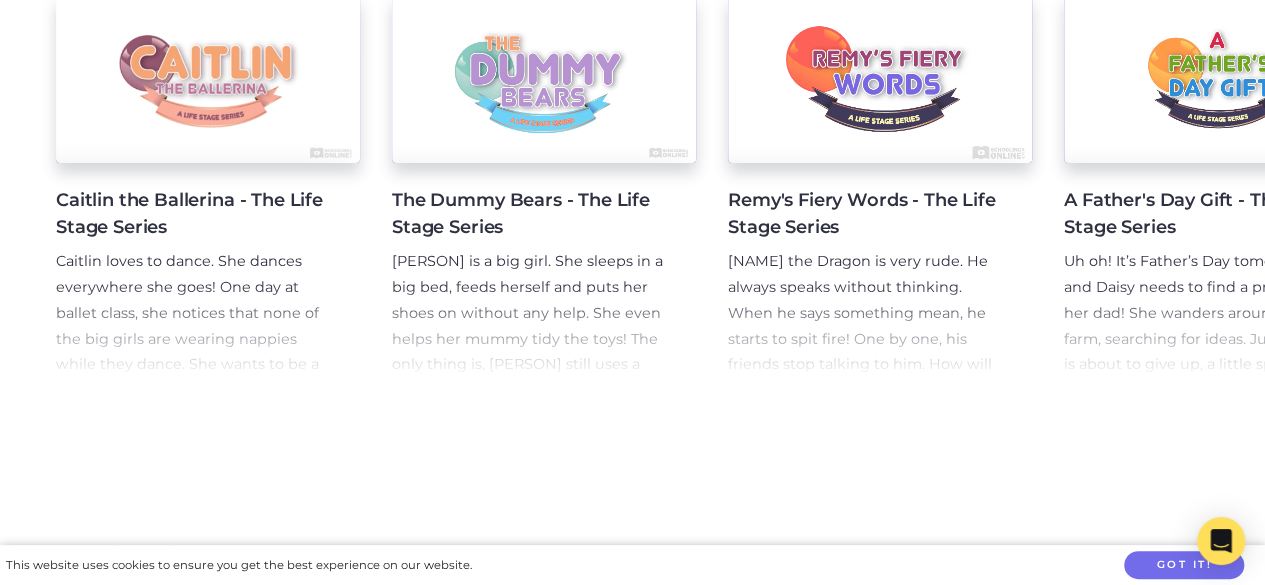 click on "The Dummy Bears - The Life Stage Series" at bounding box center (528, 214) 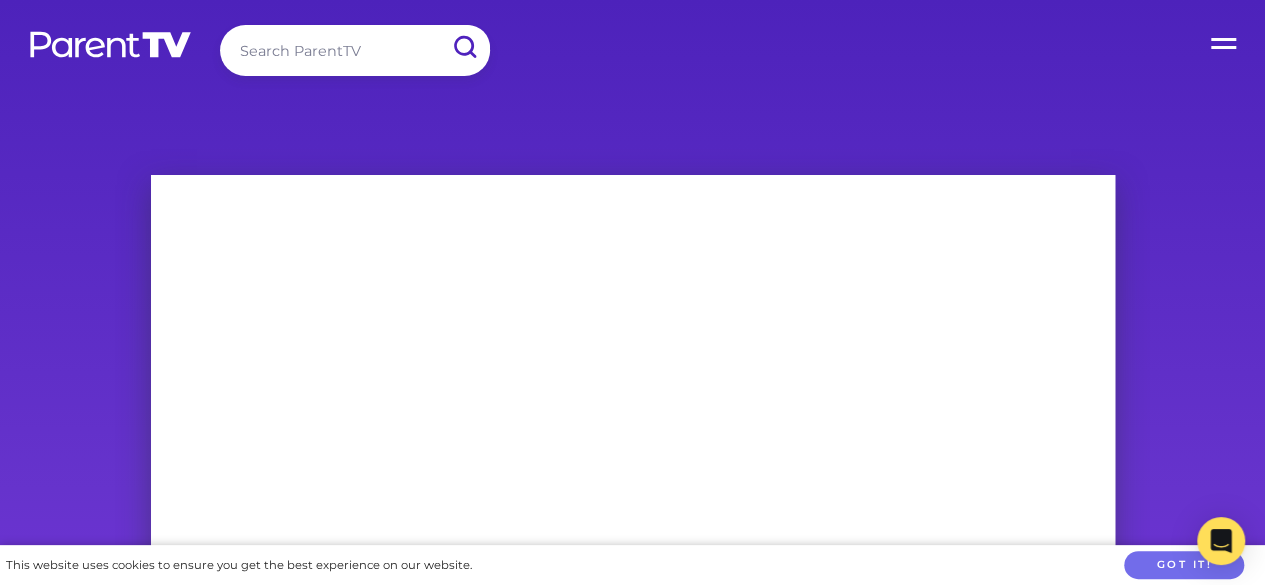scroll, scrollTop: 132, scrollLeft: 0, axis: vertical 